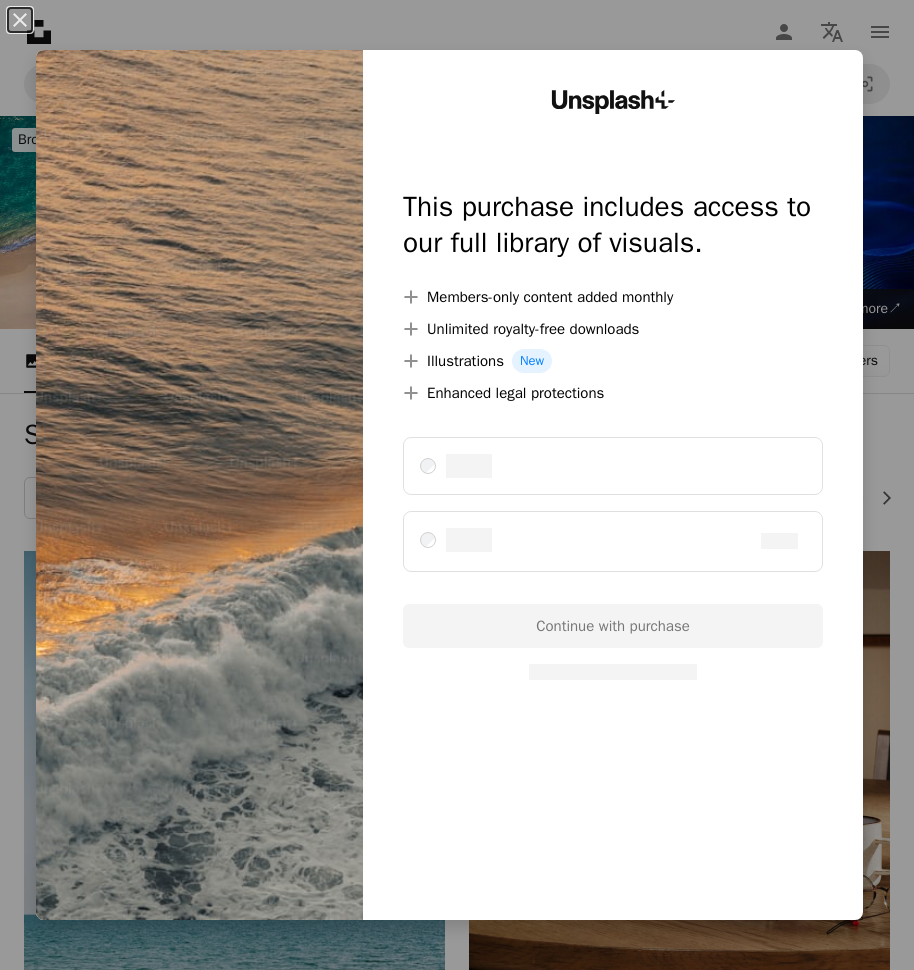 scroll, scrollTop: 1000, scrollLeft: 0, axis: vertical 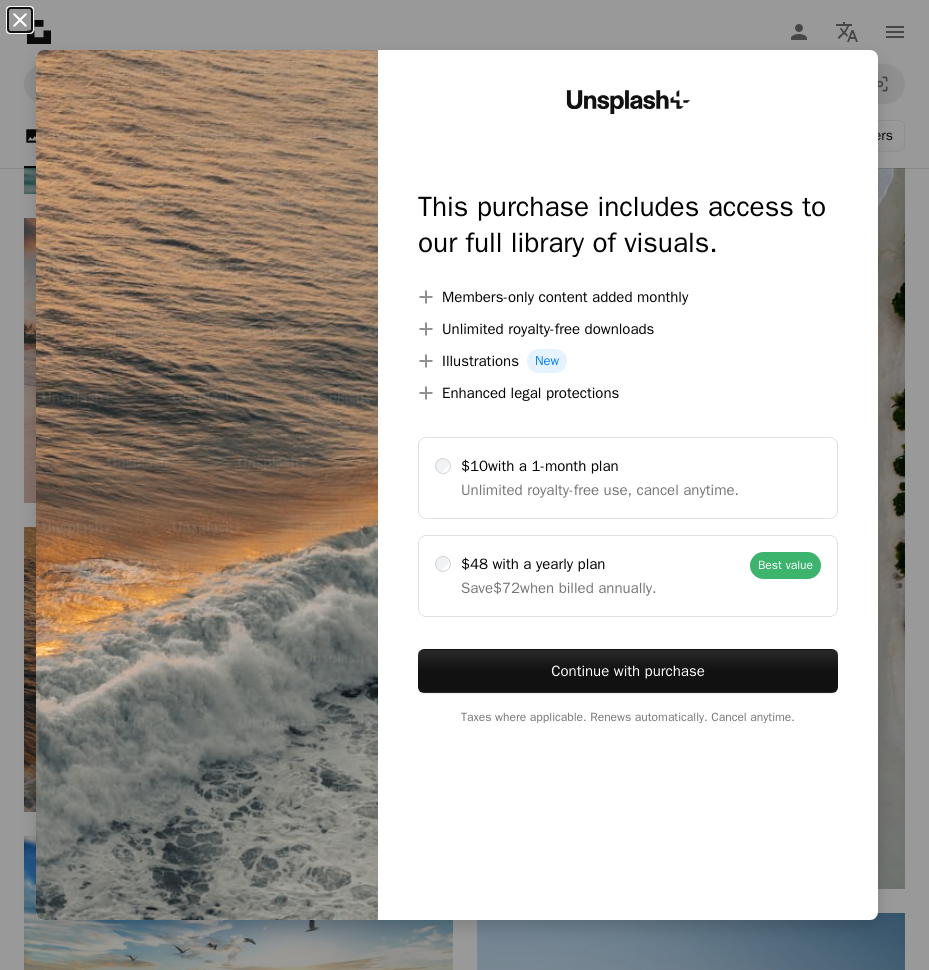click on "An X shape" at bounding box center (20, 20) 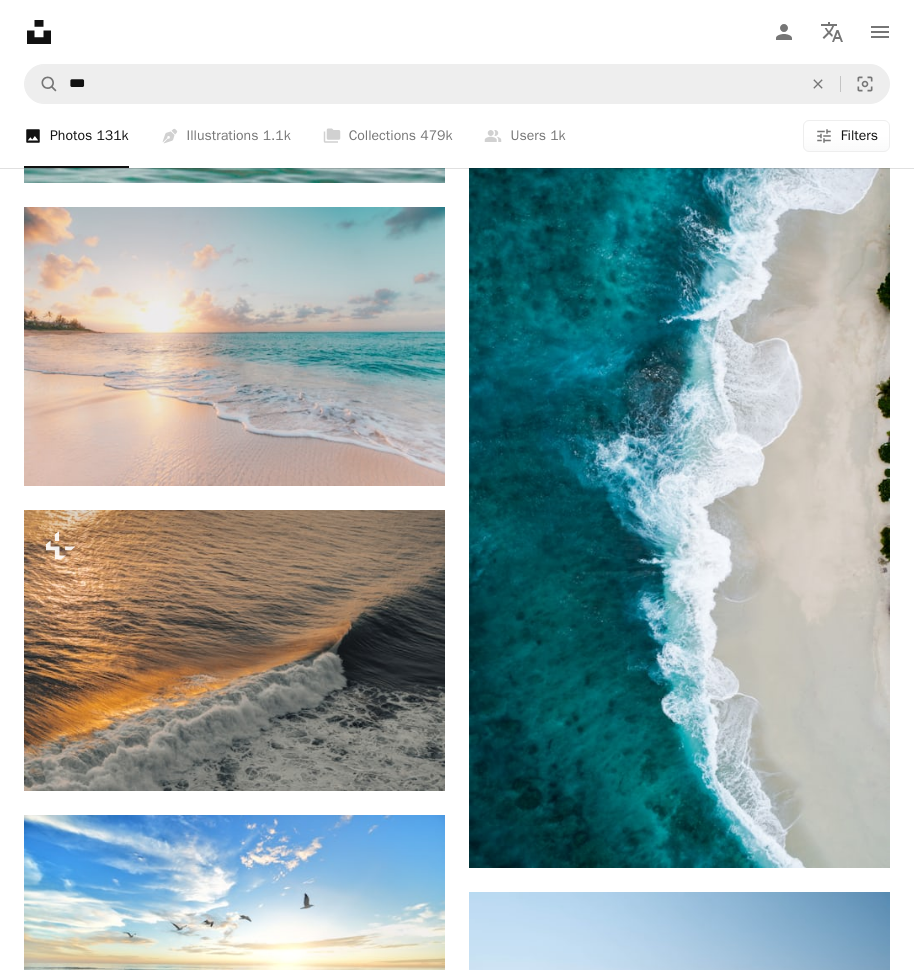 click on "Filters Filters" at bounding box center [846, 136] 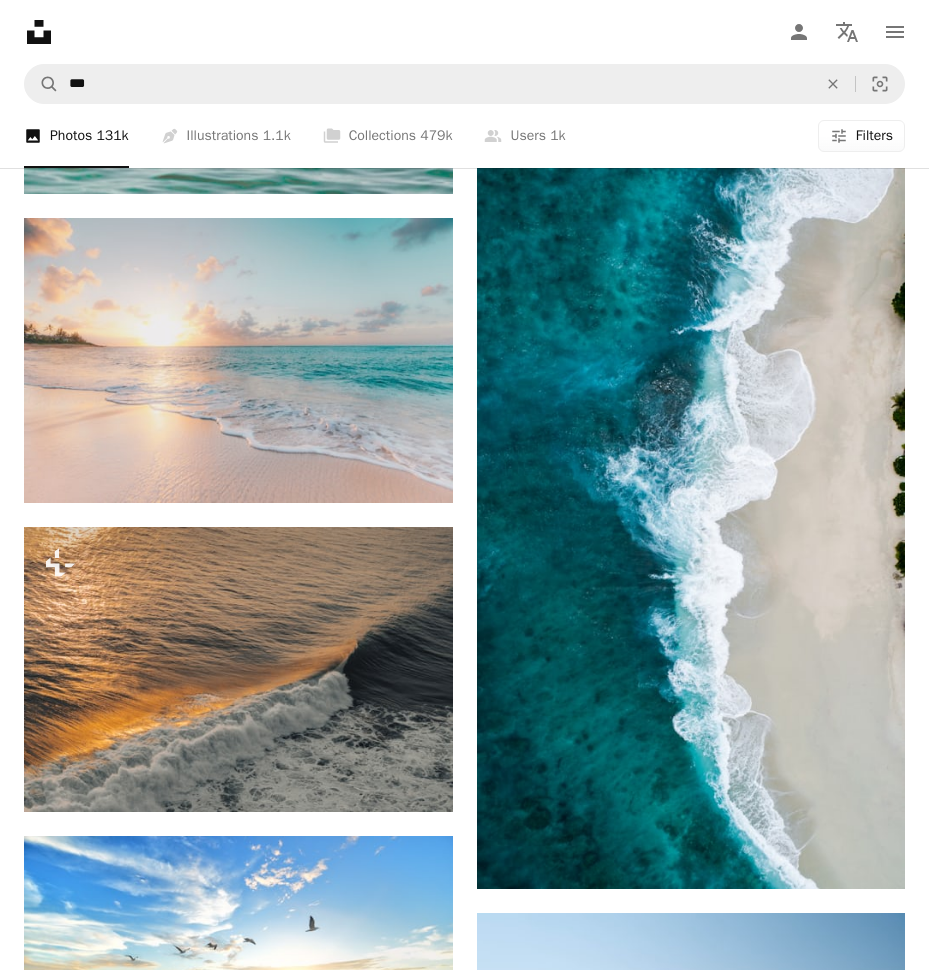 click on "An X shape Filters Sort by A checkmark Relevance Newest Curated Orientation A checkmark All Landscape Portrait Square License A checkmark All Unsplash+ Free Clear Close" at bounding box center (464, 6386) 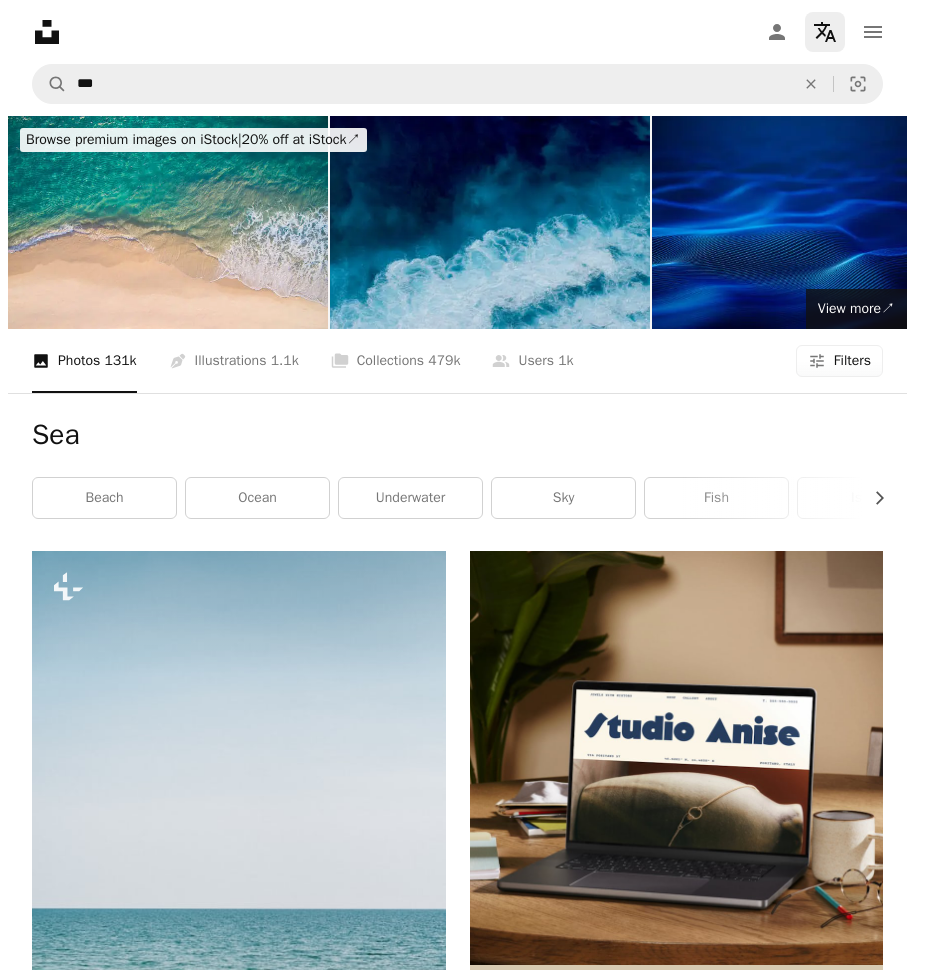 scroll, scrollTop: 0, scrollLeft: 0, axis: both 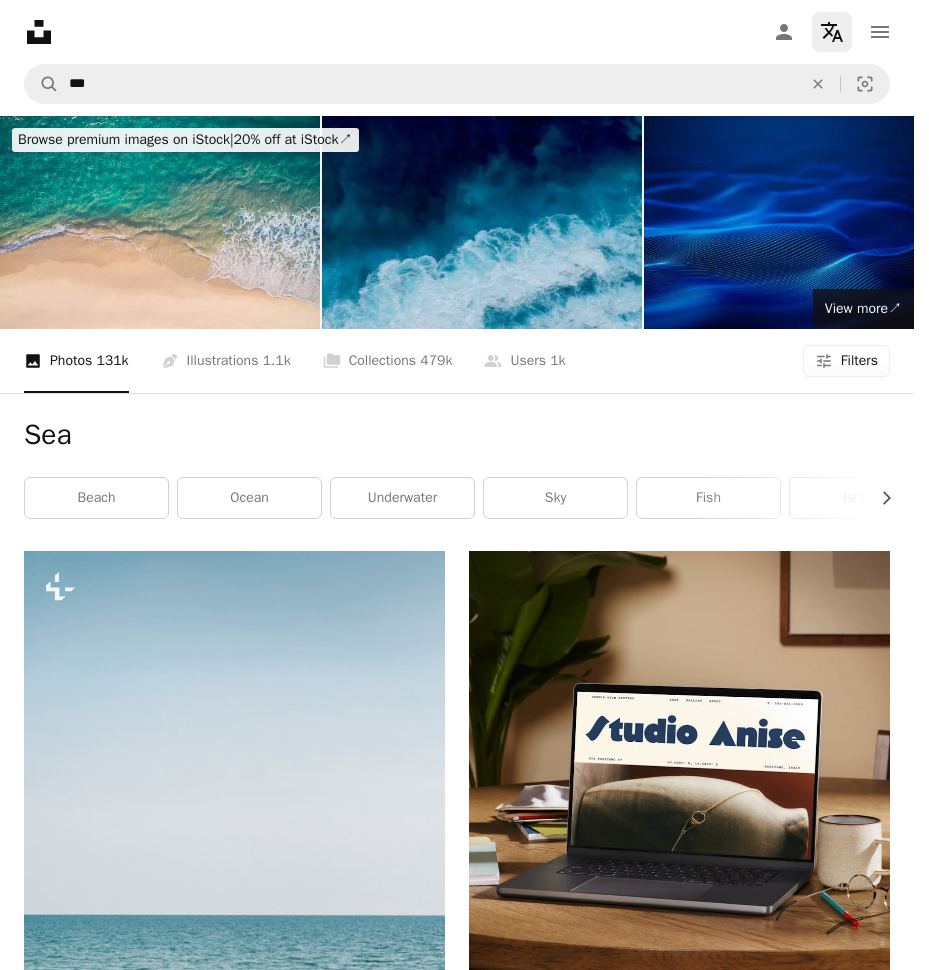 click on "Localization icon" 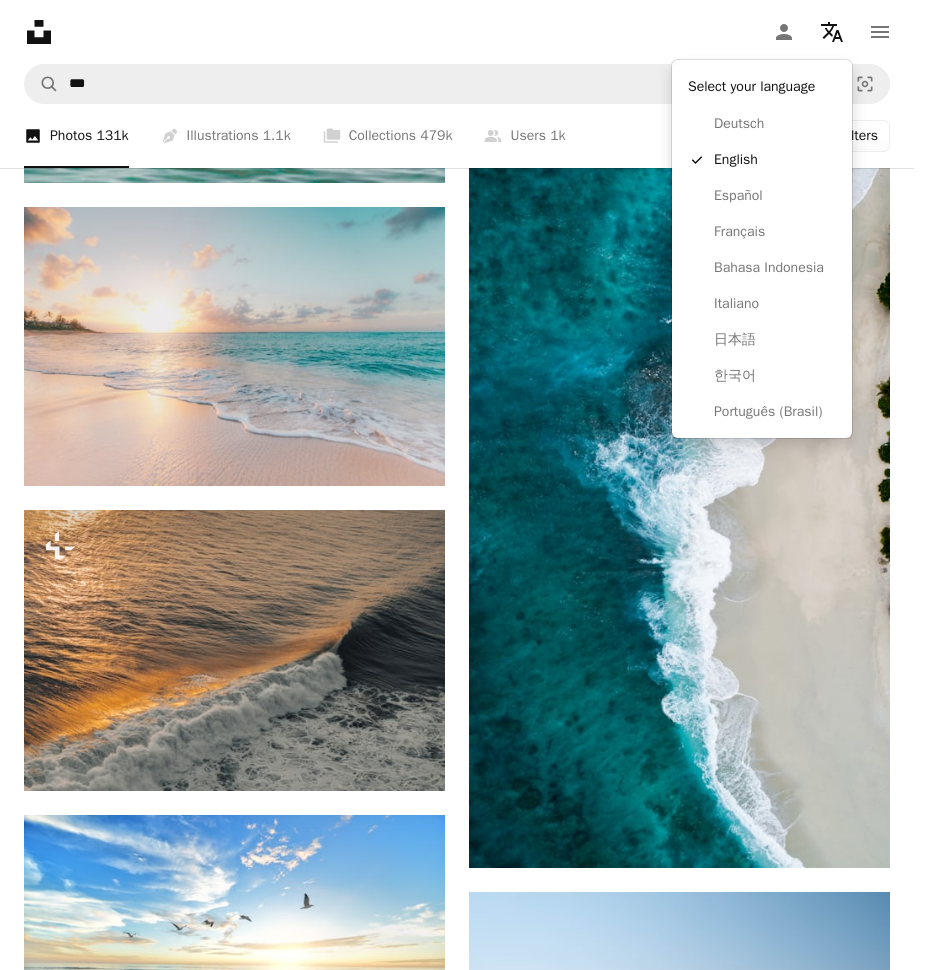 click on "Oleg Ivanov" at bounding box center (457, 485) 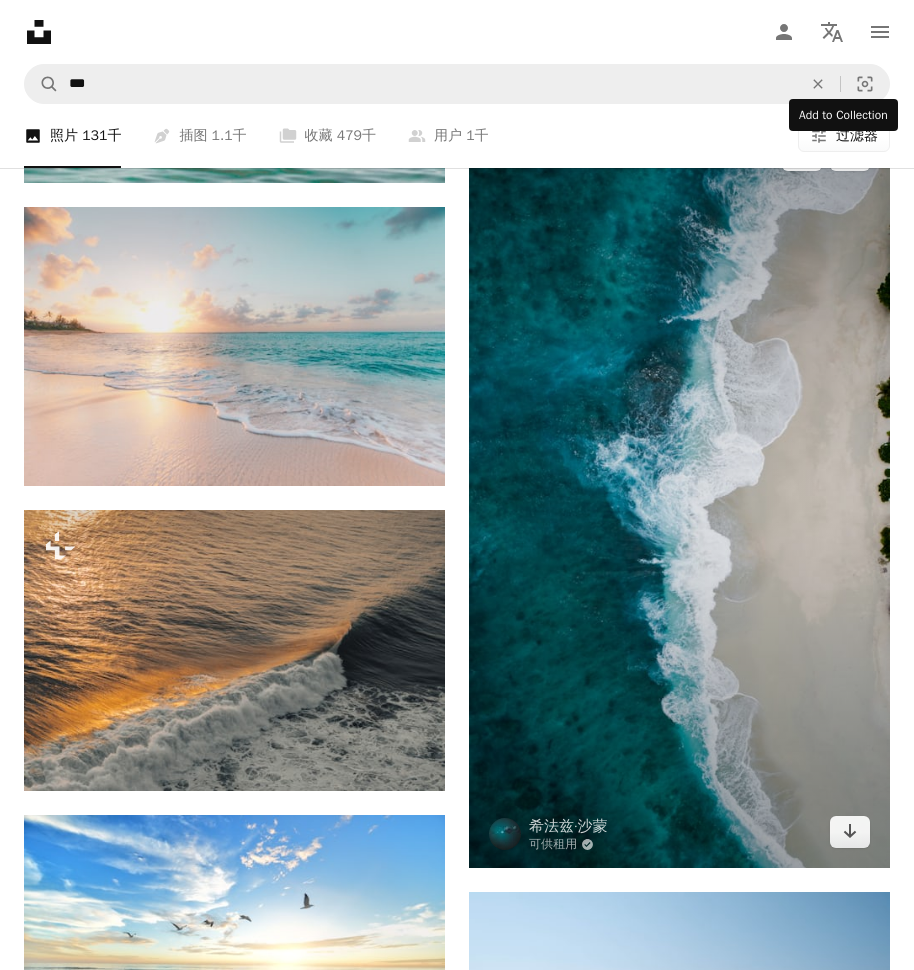 click on "过滤器" at bounding box center (857, 135) 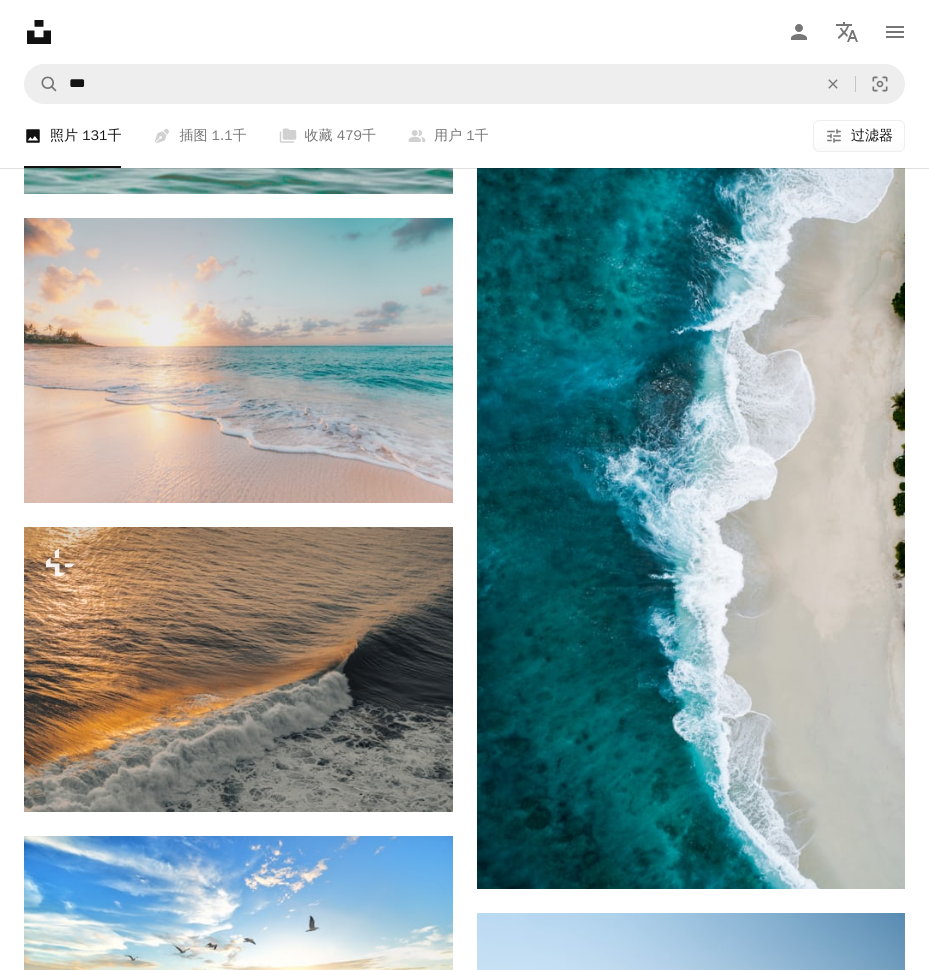click on "自由的" at bounding box center [464, 6523] 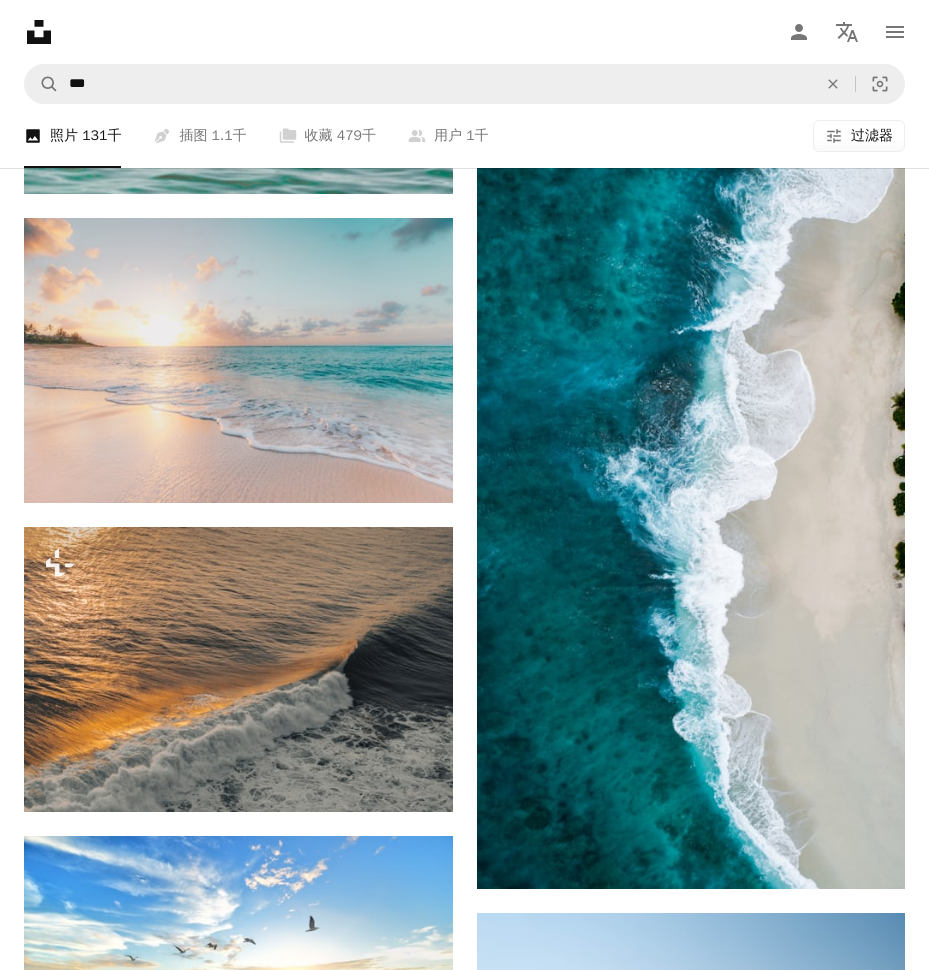 click on "申请" at bounding box center [655, 6773] 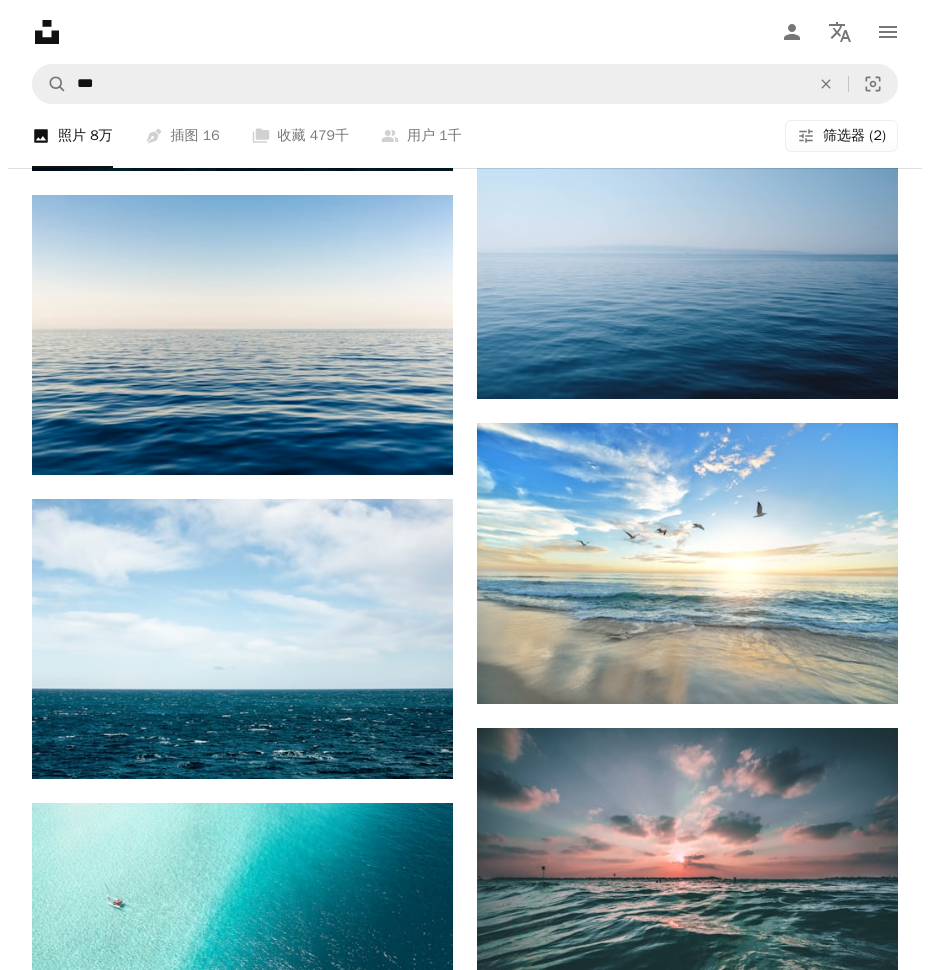scroll, scrollTop: 2100, scrollLeft: 0, axis: vertical 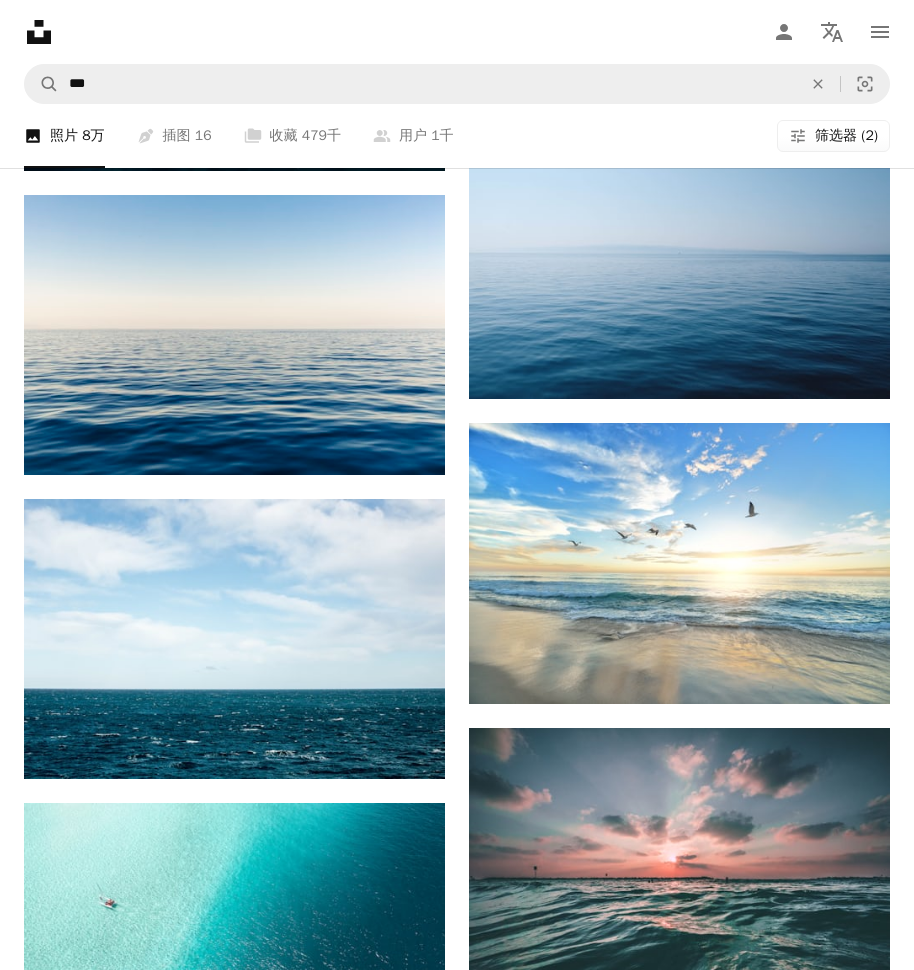 click on "筛选器 (2)" at bounding box center [846, 135] 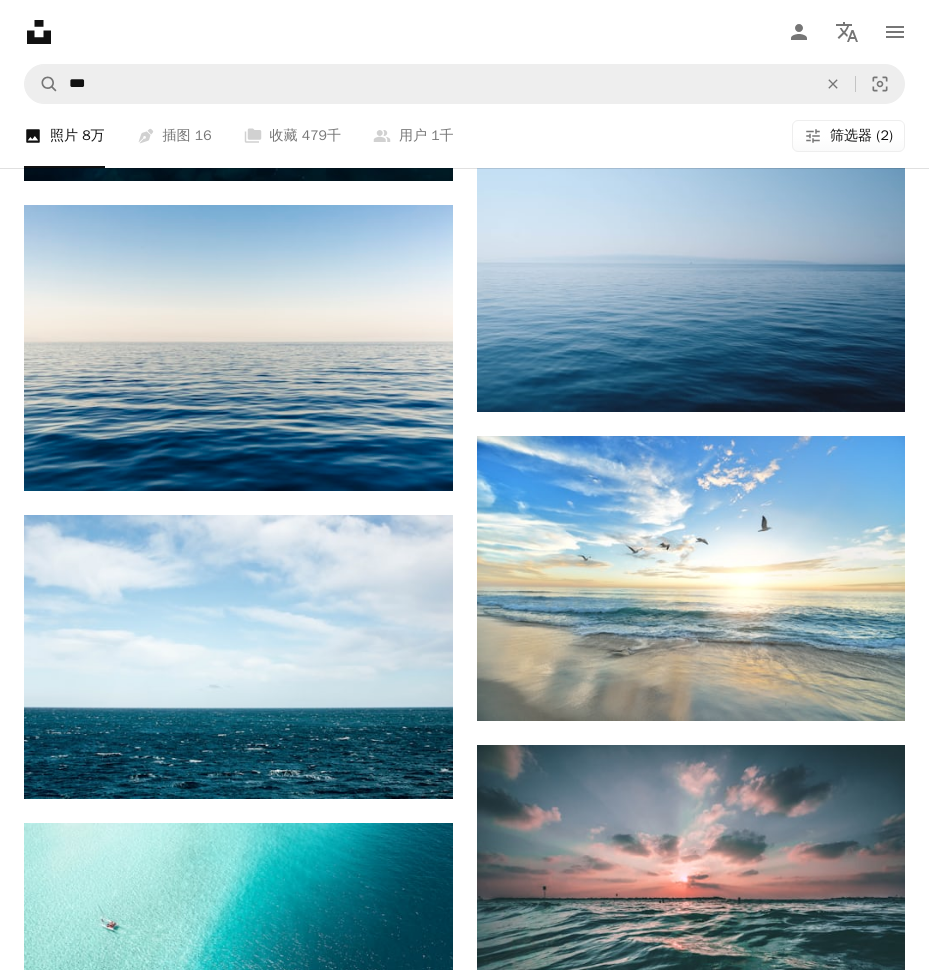 click on "精选" at bounding box center [464, 4293] 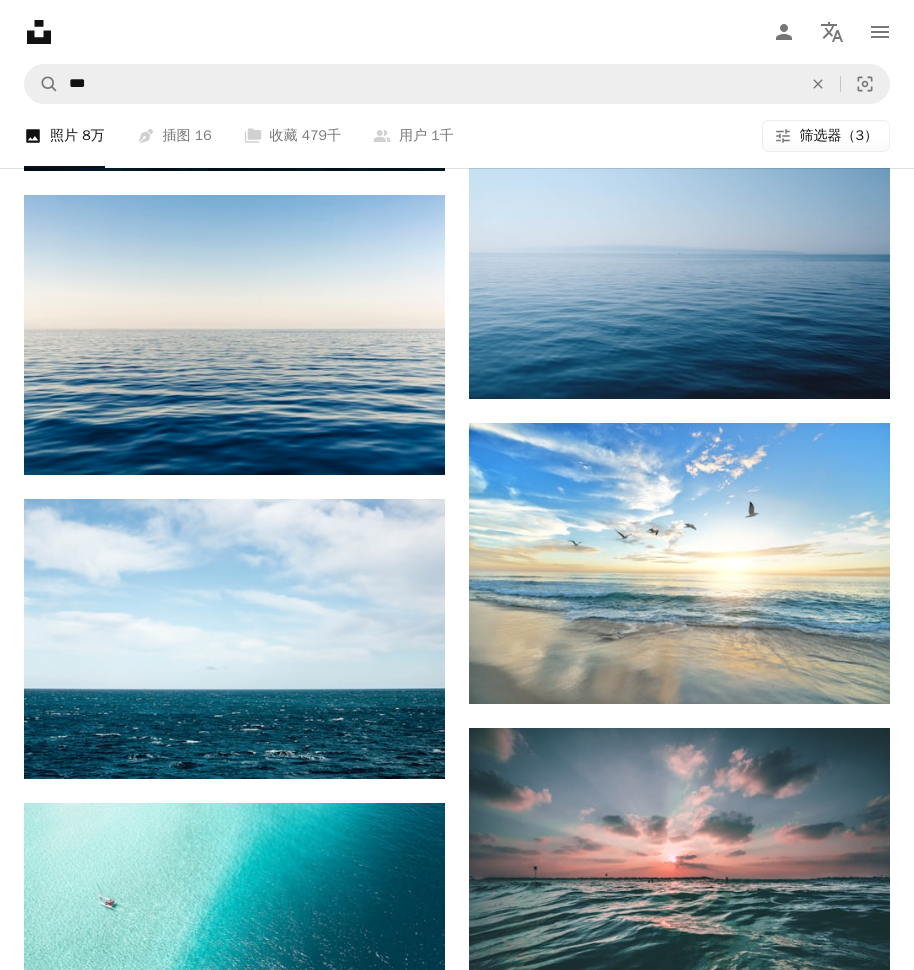 scroll, scrollTop: 3400, scrollLeft: 0, axis: vertical 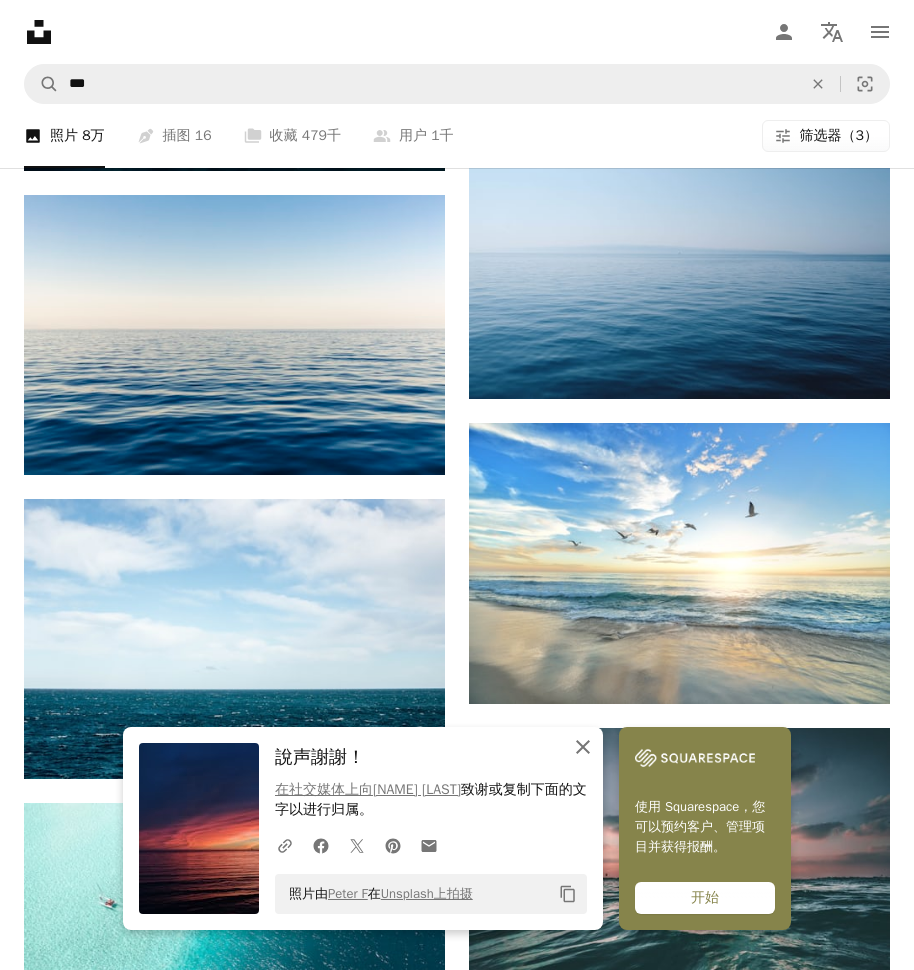 click on "An X shape" 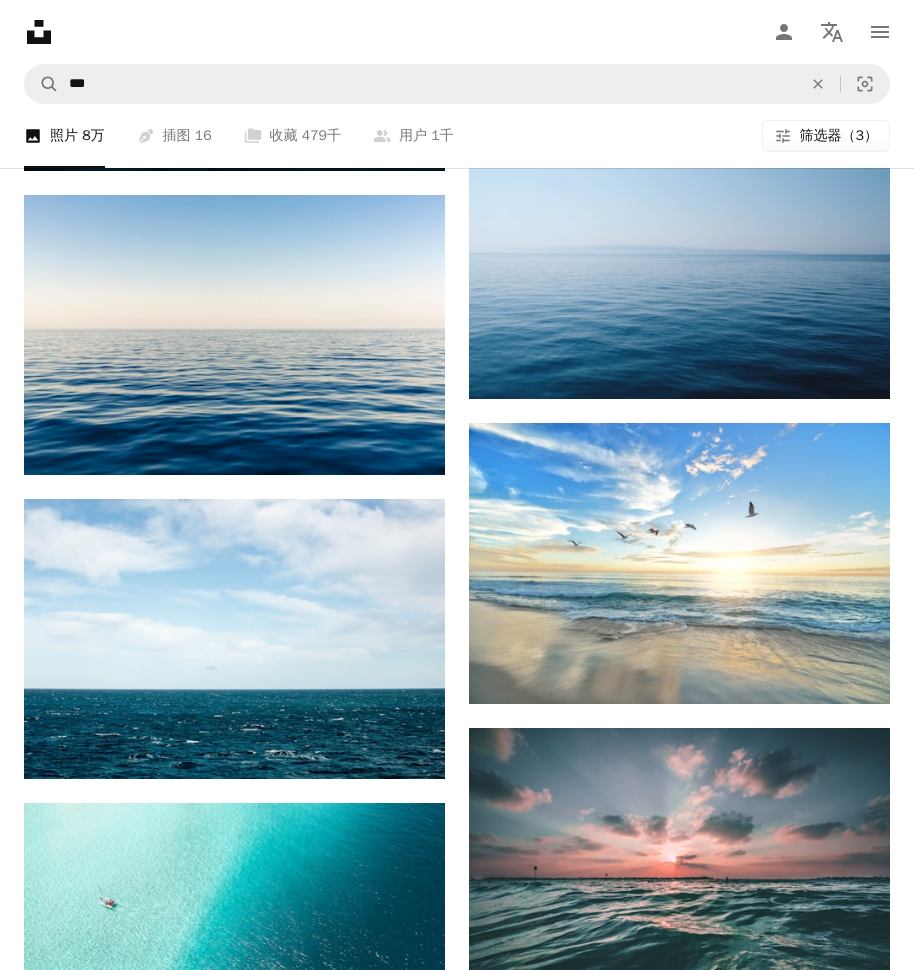 click on "加载更多" at bounding box center [457, 3756] 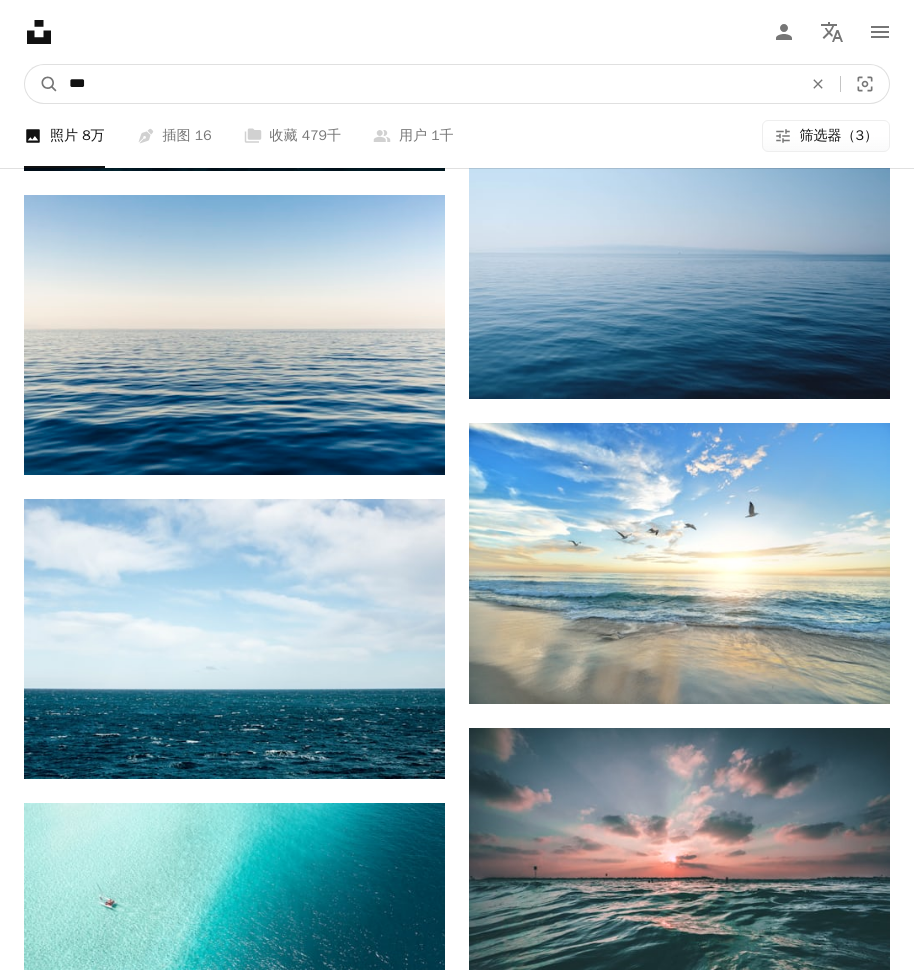 drag, startPoint x: -130, startPoint y: 113, endPoint x: -195, endPoint y: 121, distance: 65.490456 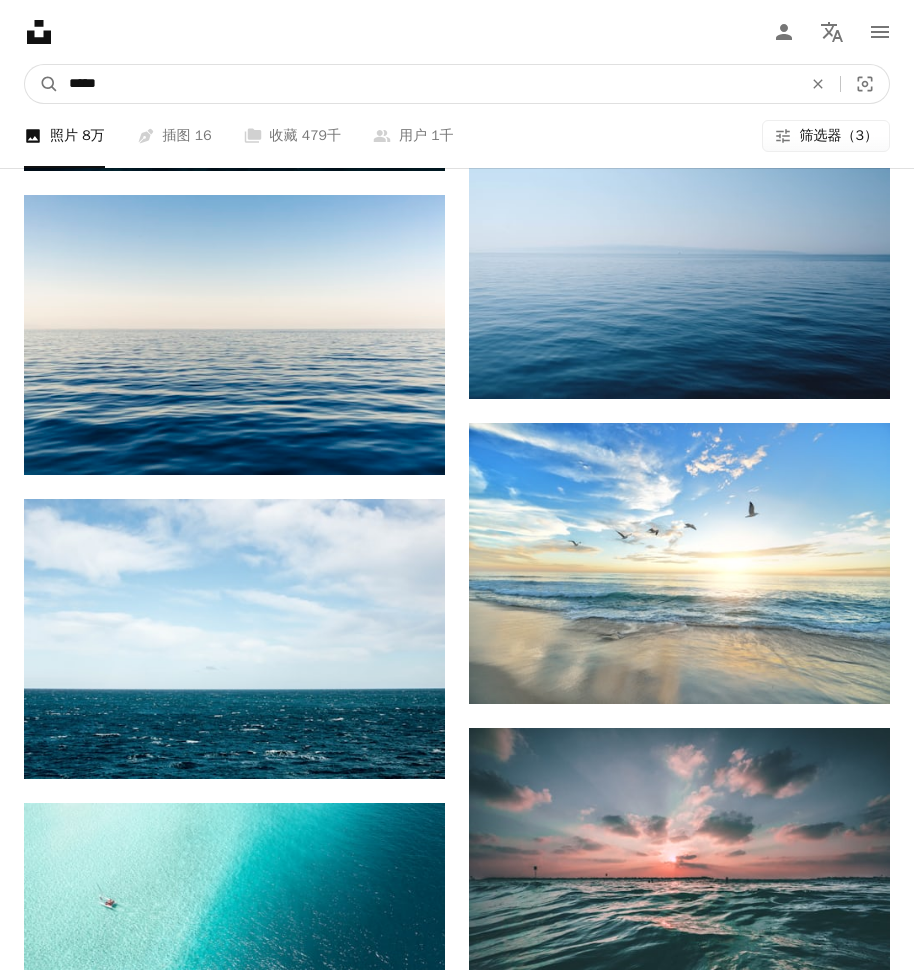 type on "****" 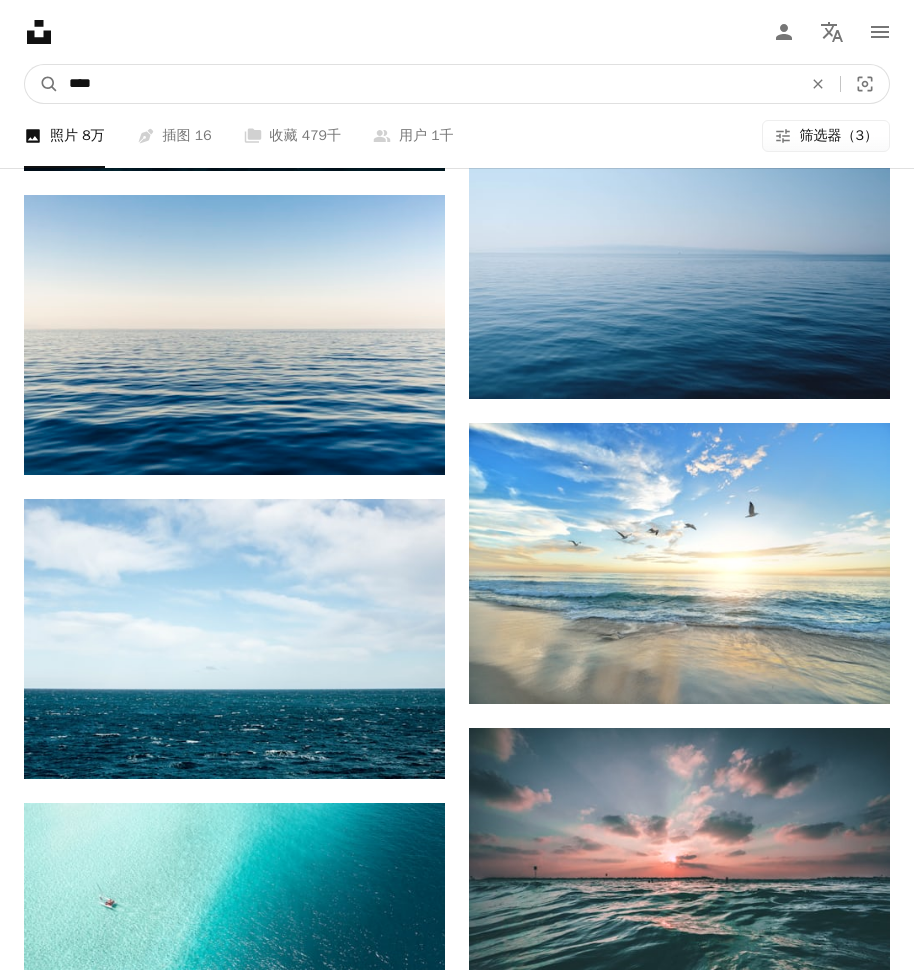 click on "A magnifying glass" at bounding box center [42, 84] 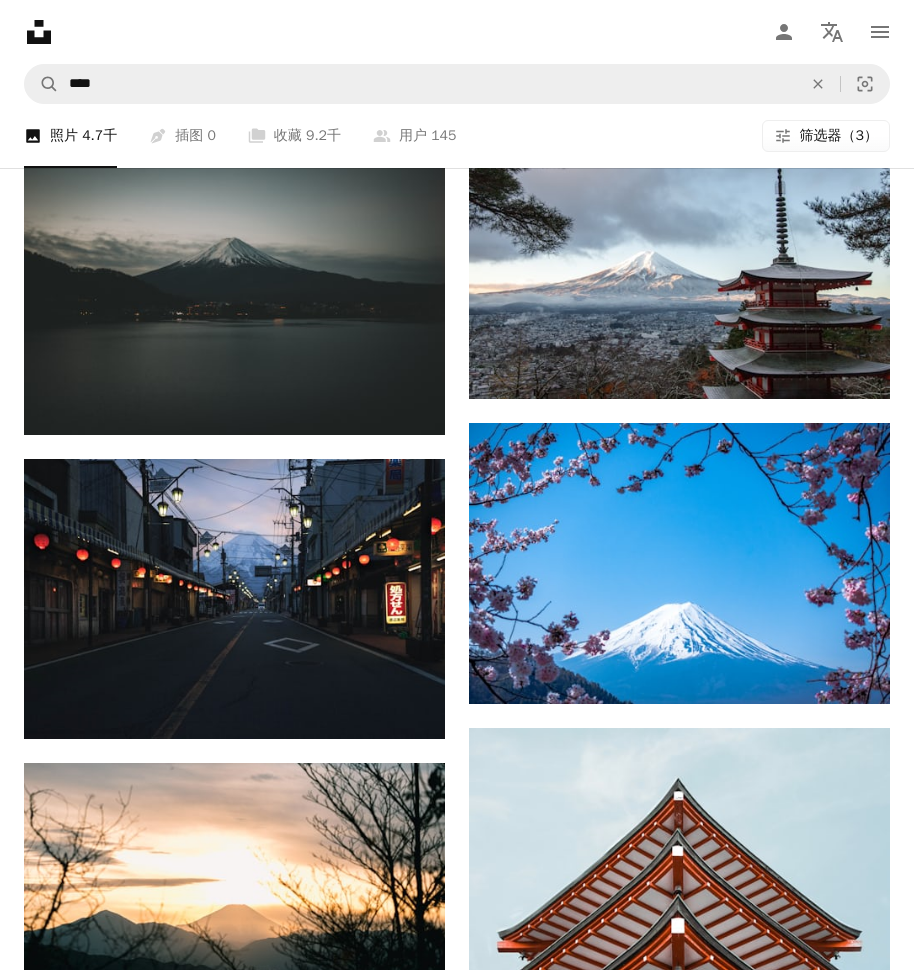 scroll, scrollTop: 2300, scrollLeft: 0, axis: vertical 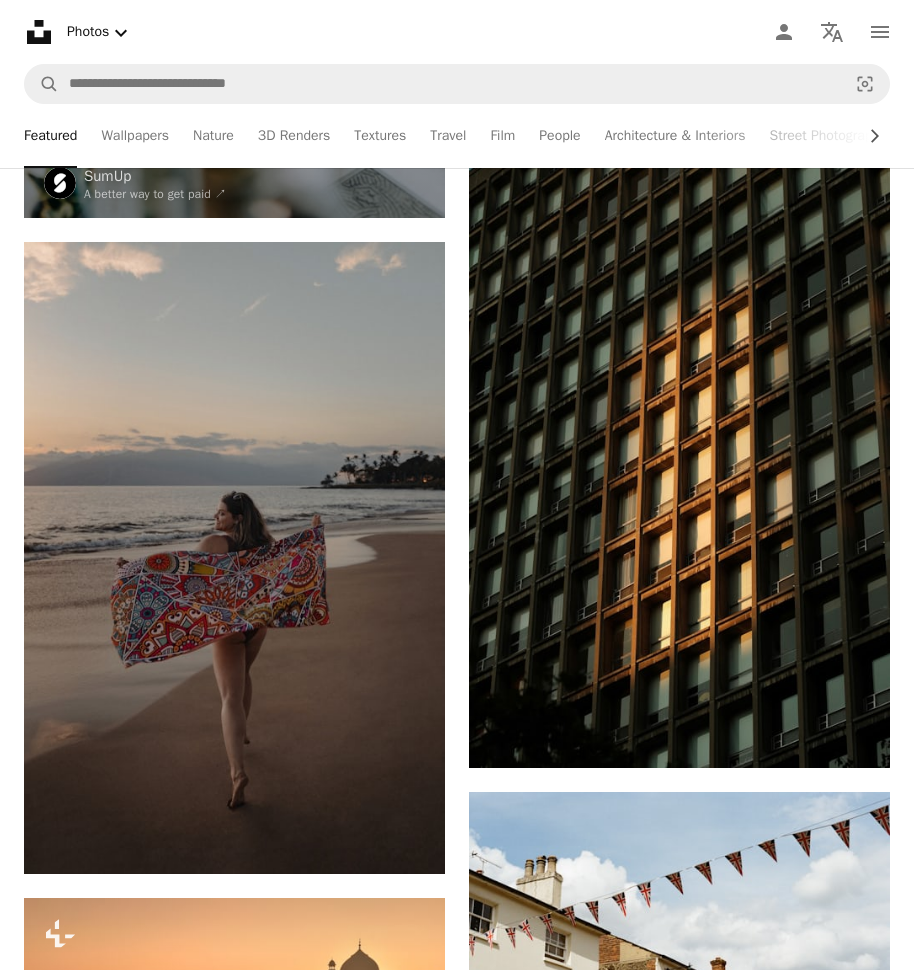 drag, startPoint x: 645, startPoint y: 414, endPoint x: 592, endPoint y: 432, distance: 55.97321 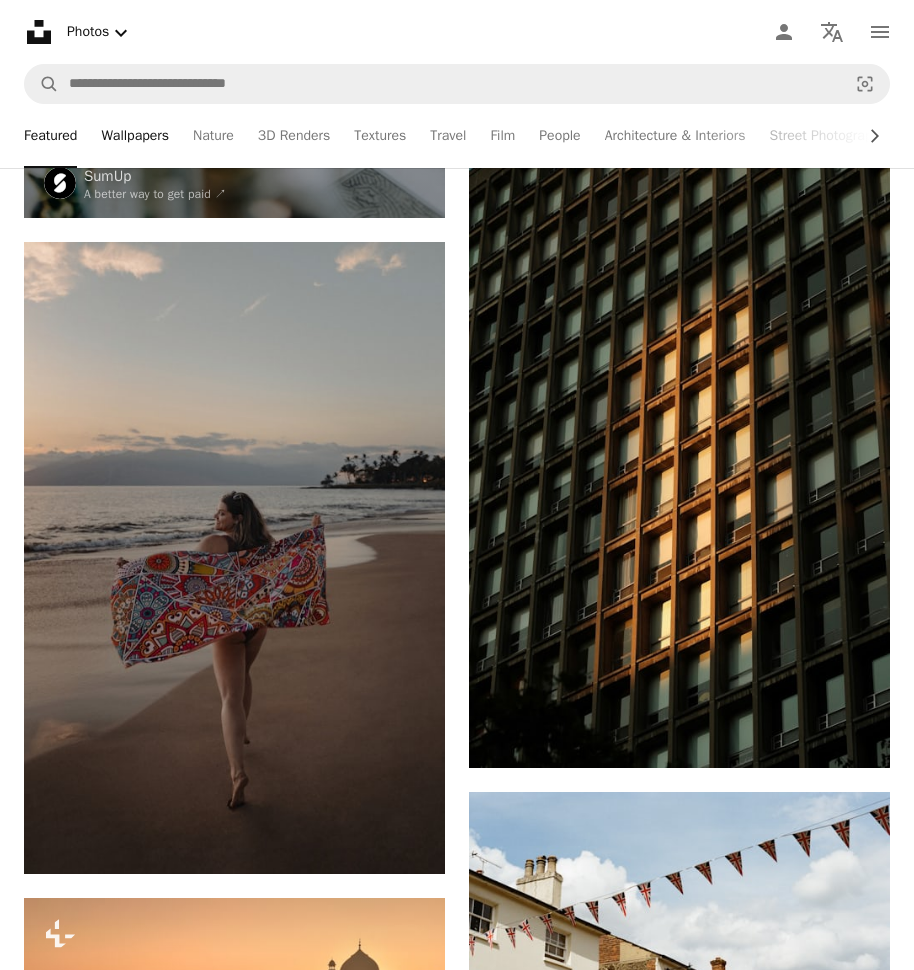 click on "Wallpapers" at bounding box center [135, 136] 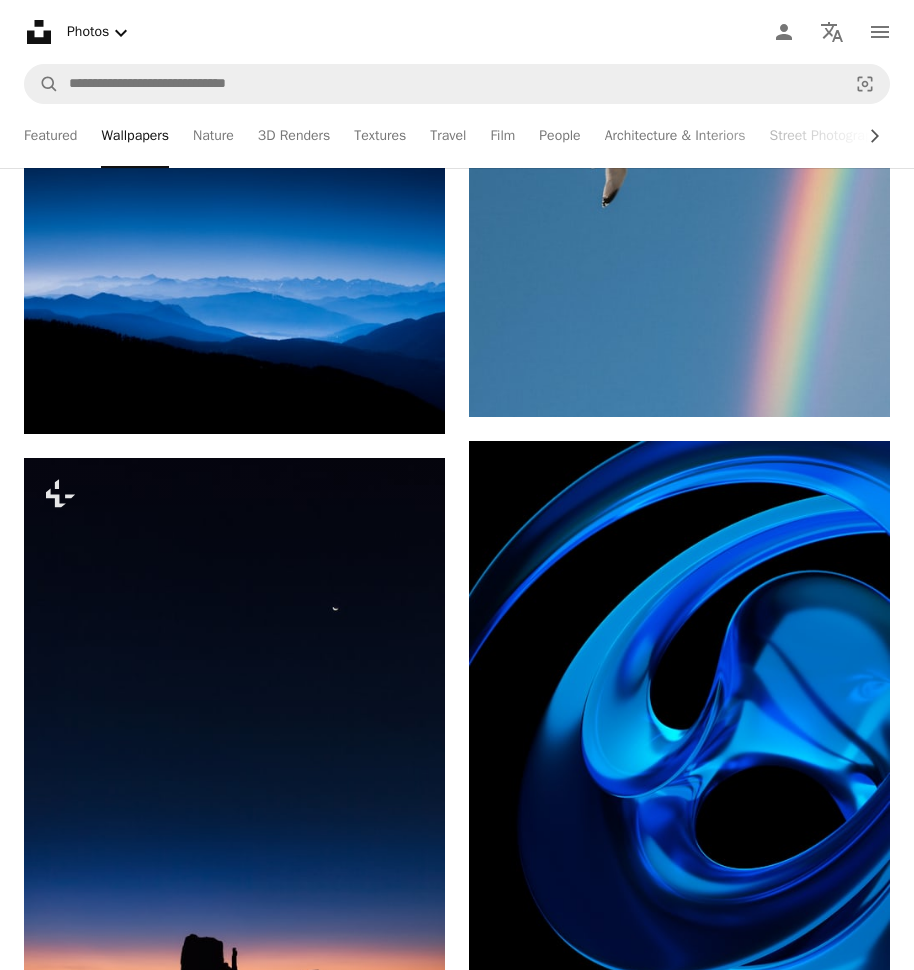 scroll, scrollTop: 11100, scrollLeft: 0, axis: vertical 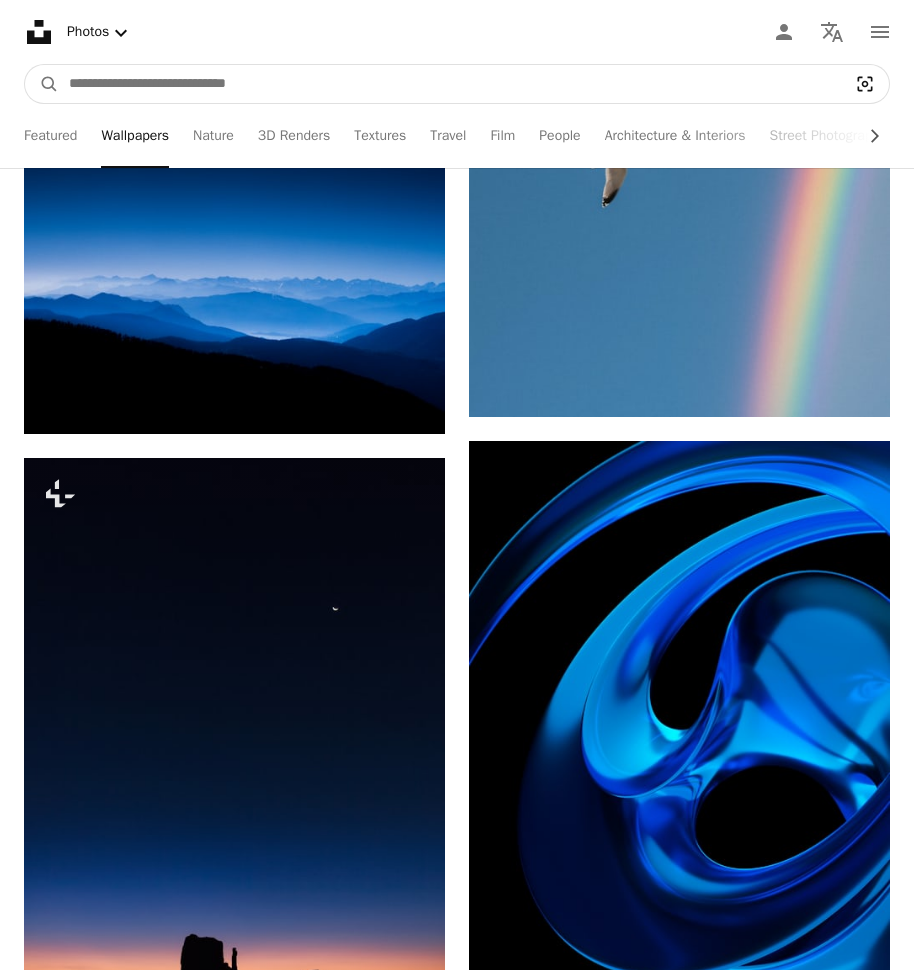 click on "Visual search" 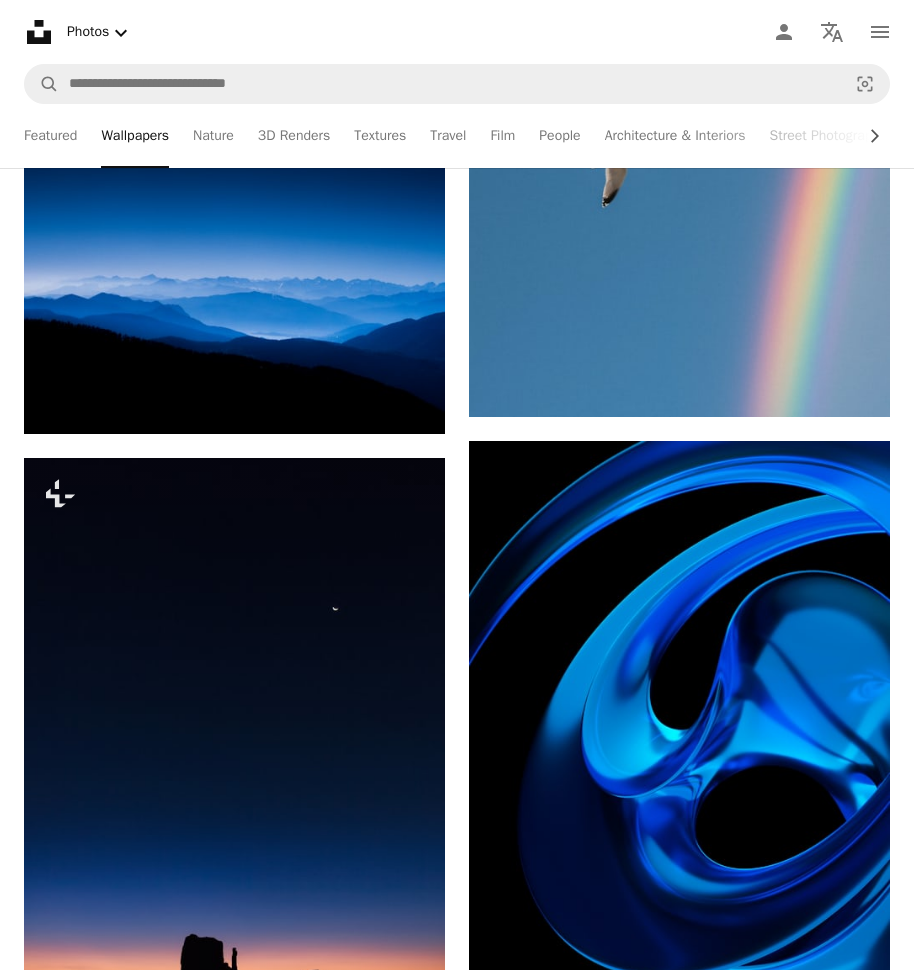 scroll, scrollTop: 0, scrollLeft: 0, axis: both 